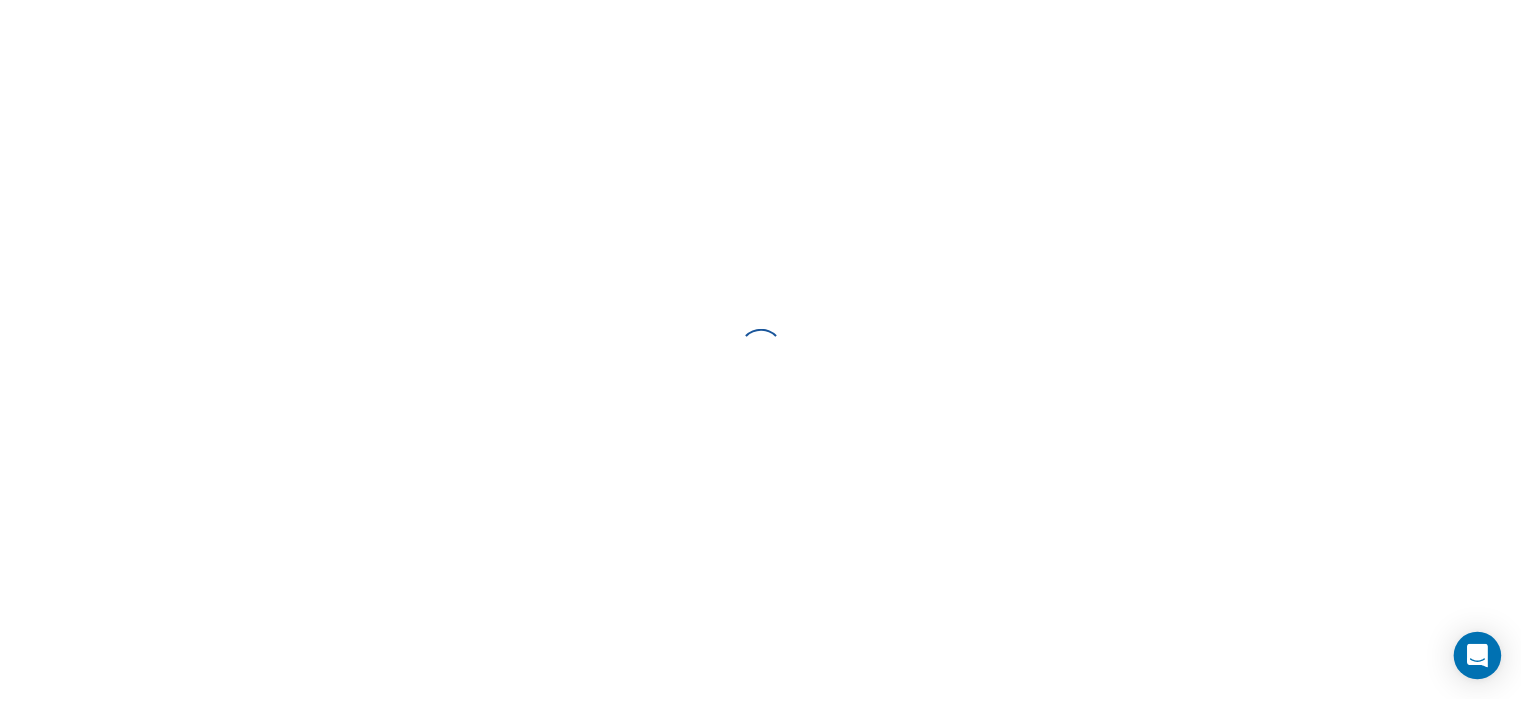 scroll, scrollTop: 0, scrollLeft: 0, axis: both 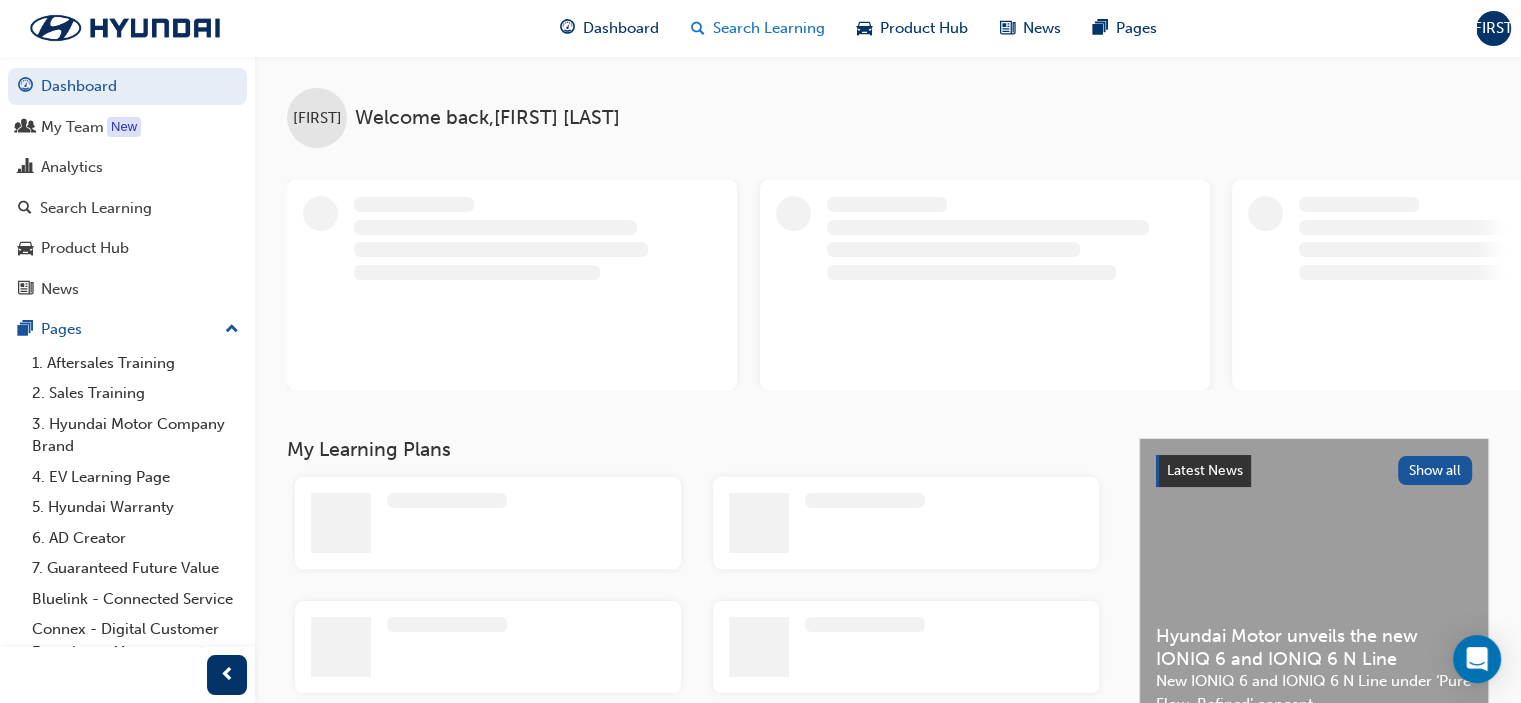 click on "Search Learning" at bounding box center (769, 28) 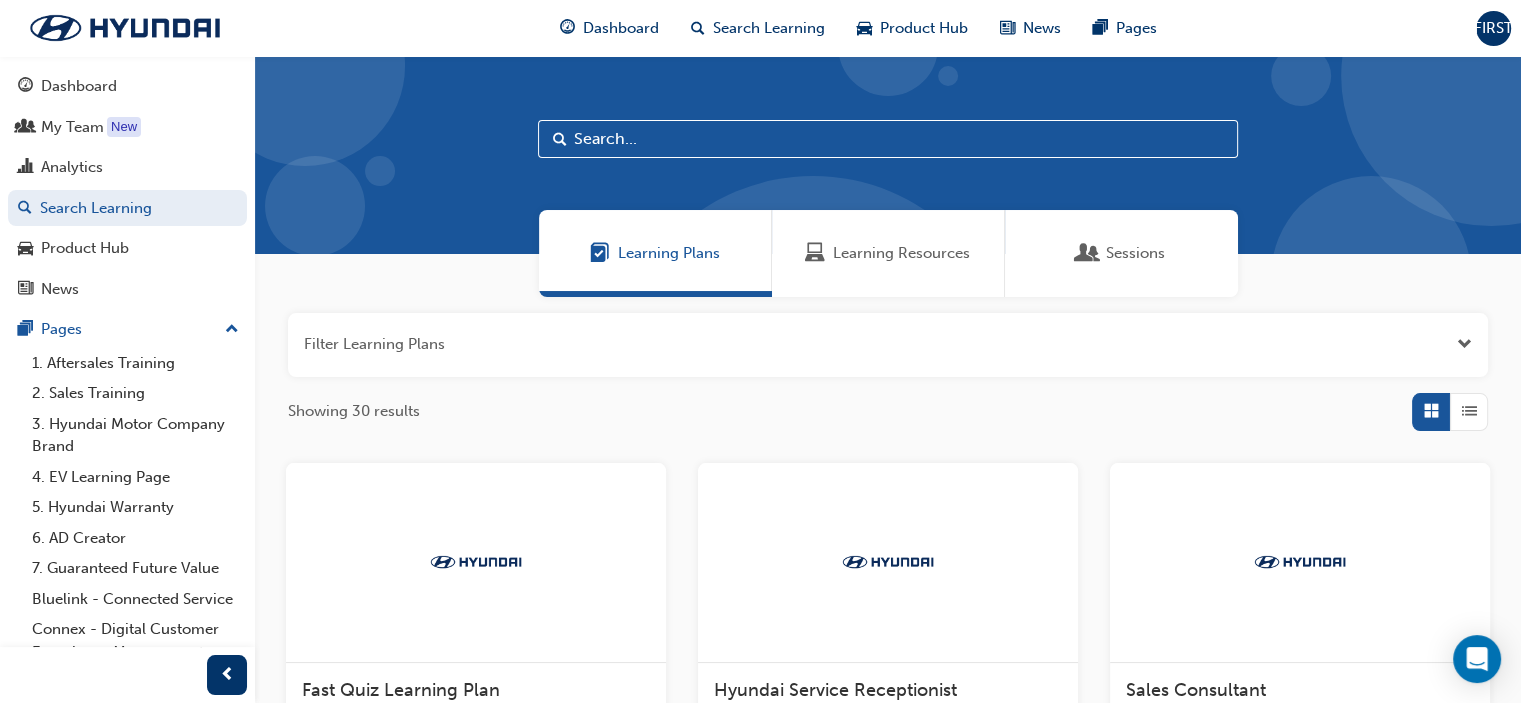 click on "Learning Resources" at bounding box center [901, 253] 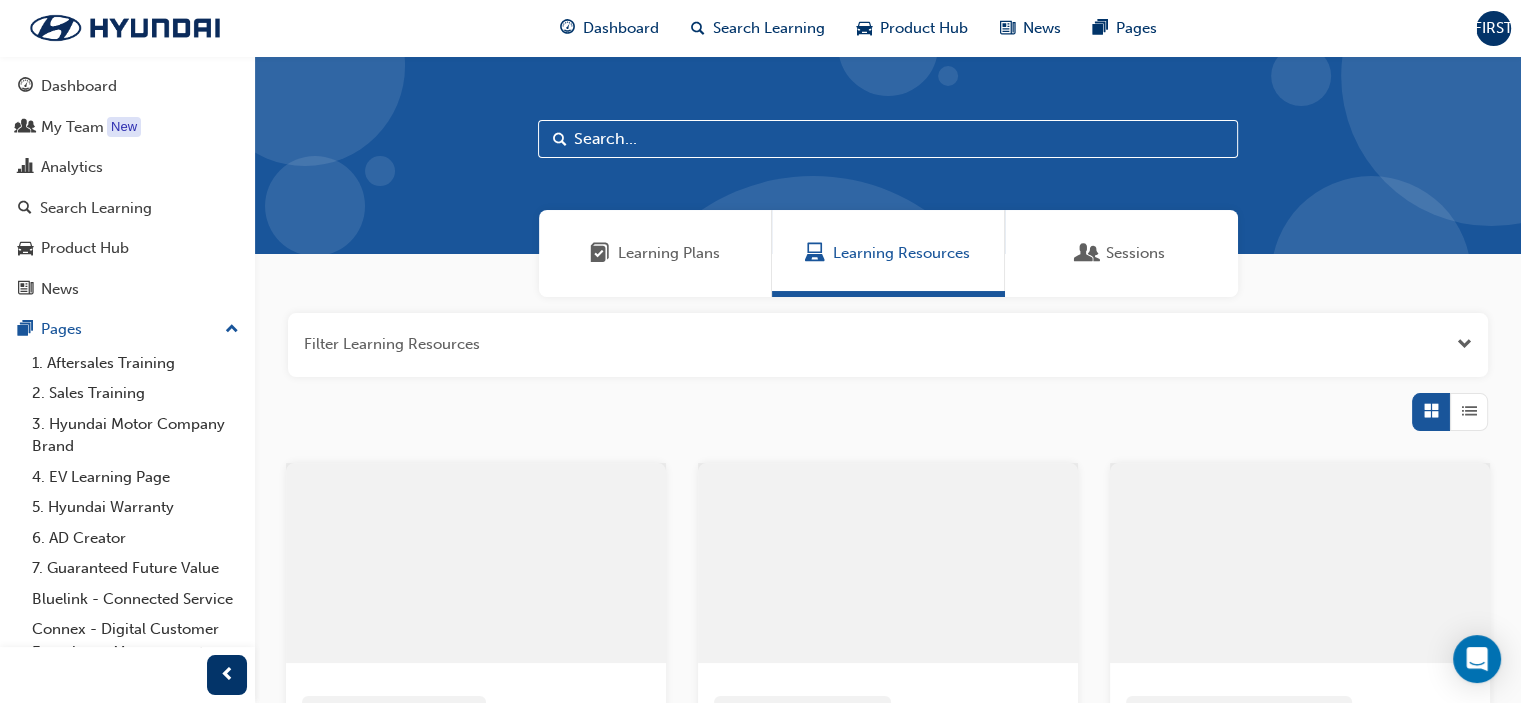click at bounding box center (888, 139) 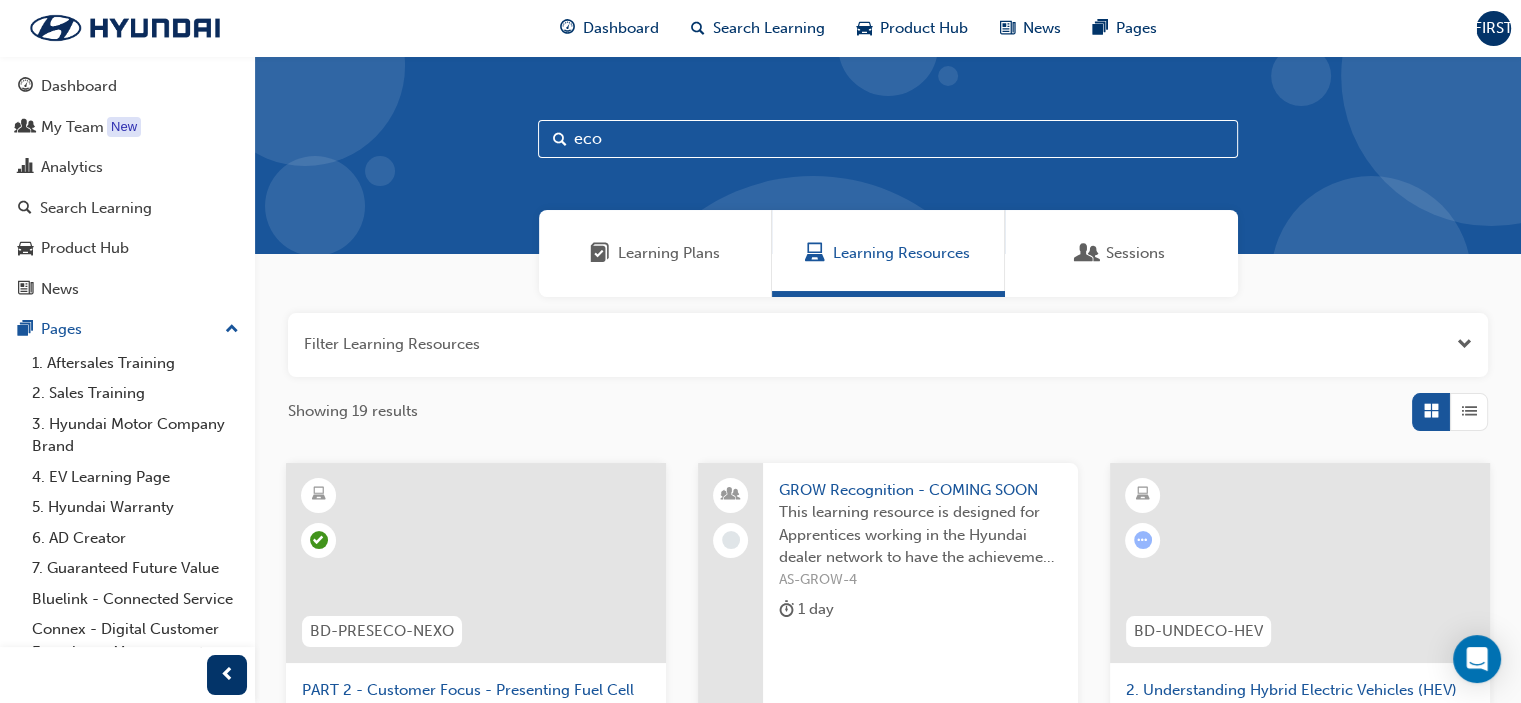 type on "eco" 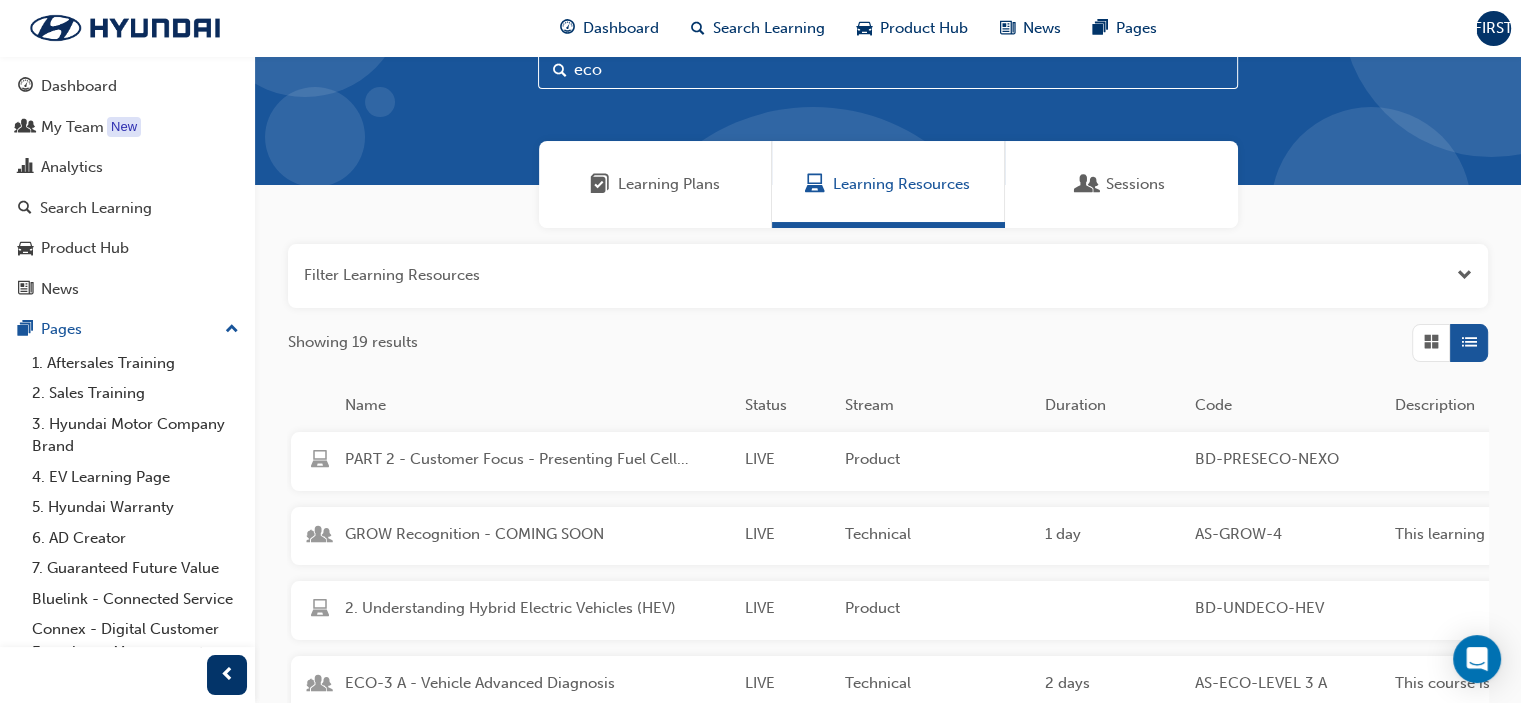 scroll, scrollTop: 400, scrollLeft: 0, axis: vertical 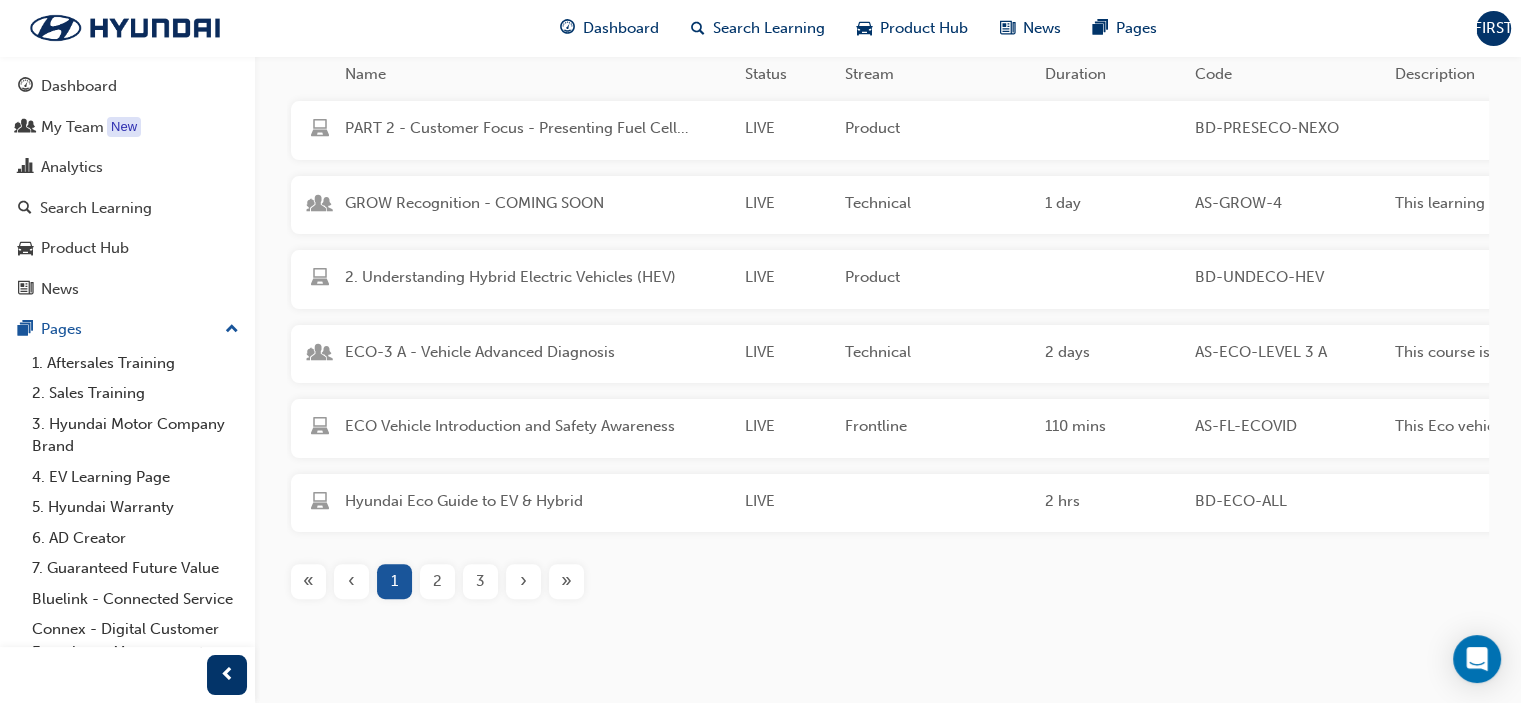 click on "2" at bounding box center [437, 581] 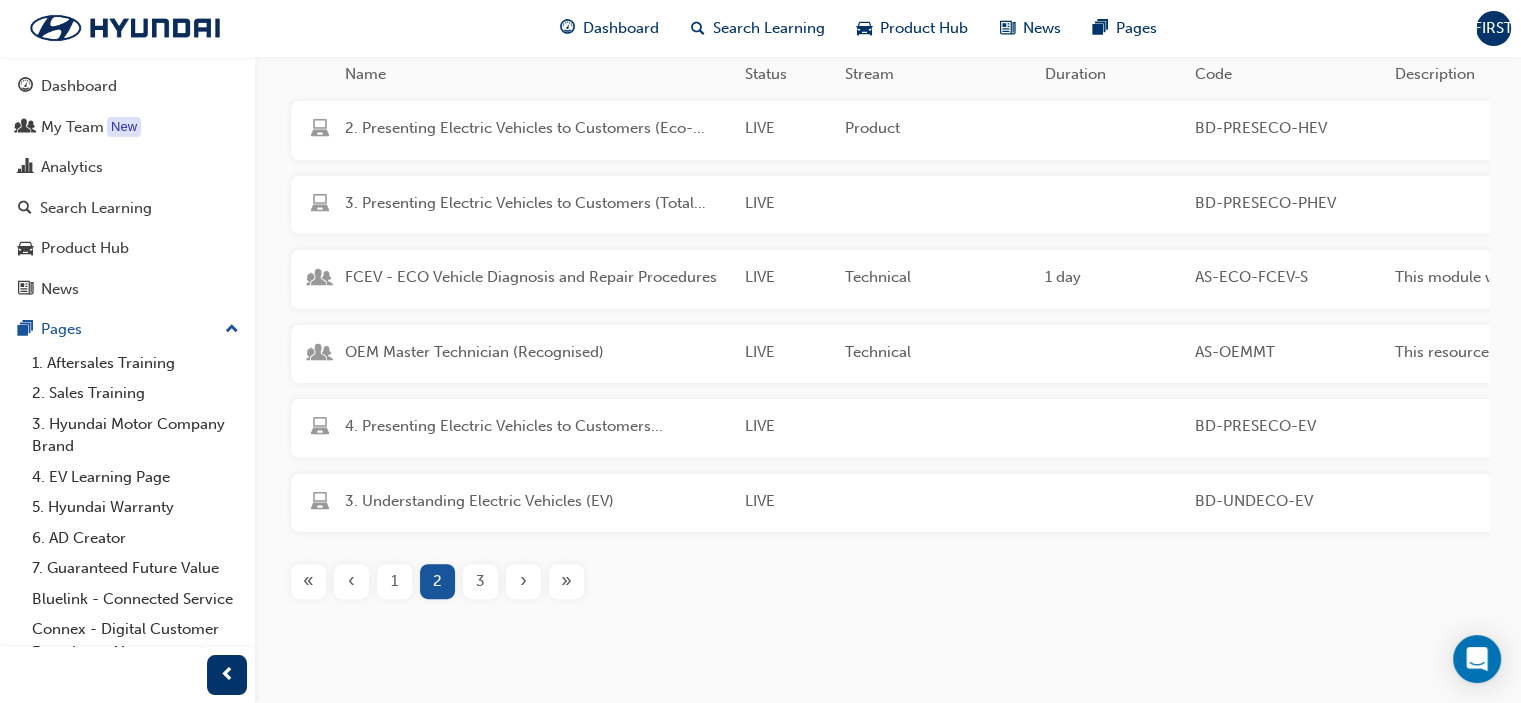 click on "3" at bounding box center [480, 581] 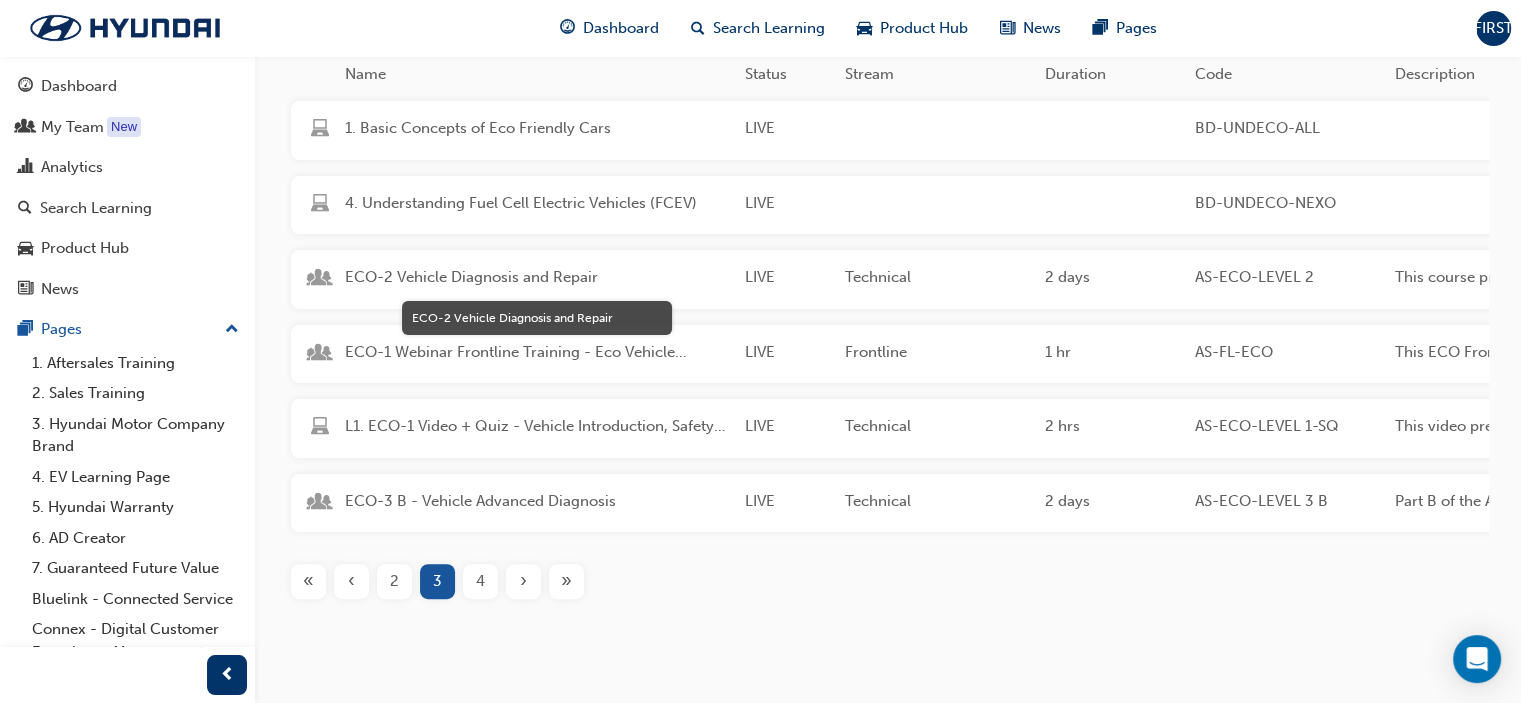 click on "ECO-2 Vehicle Diagnosis and Repair" at bounding box center [537, 277] 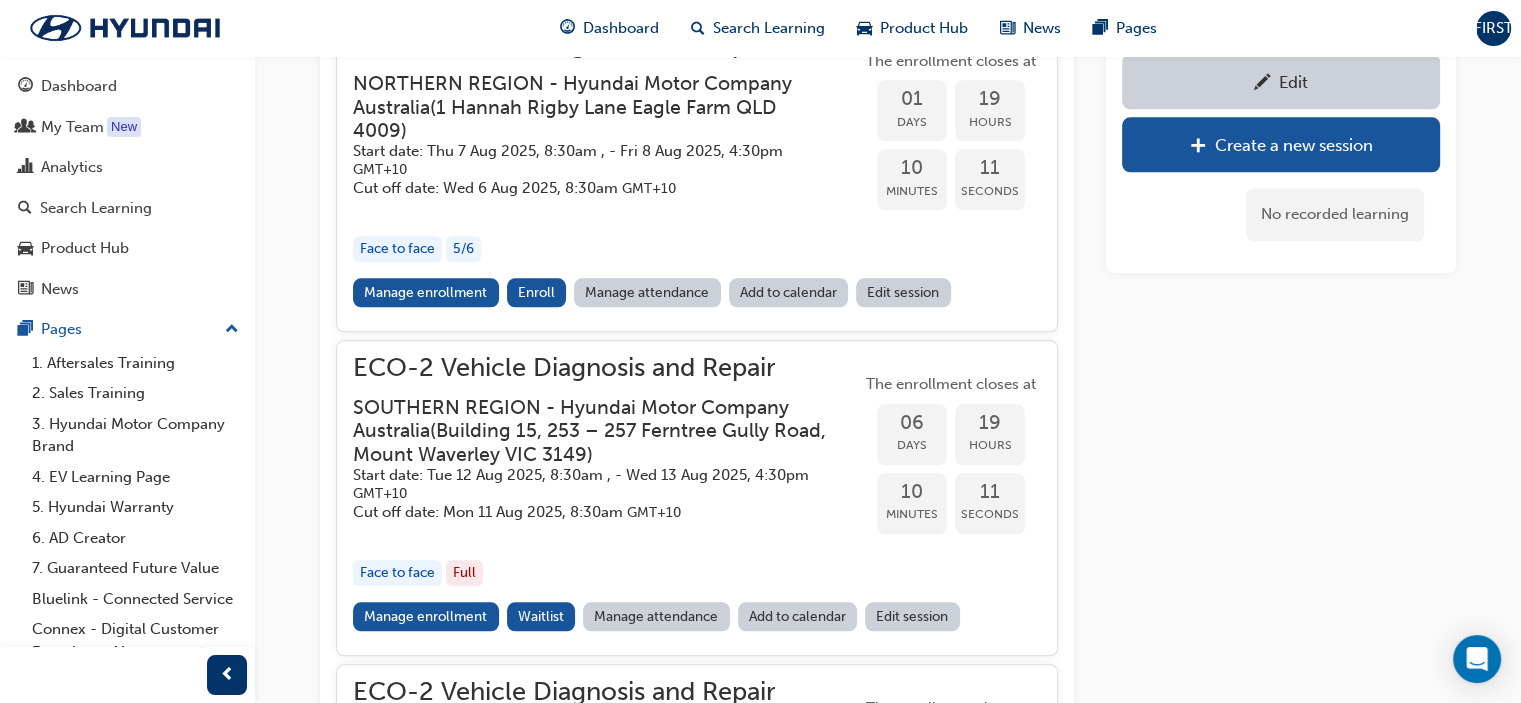 scroll, scrollTop: 2300, scrollLeft: 0, axis: vertical 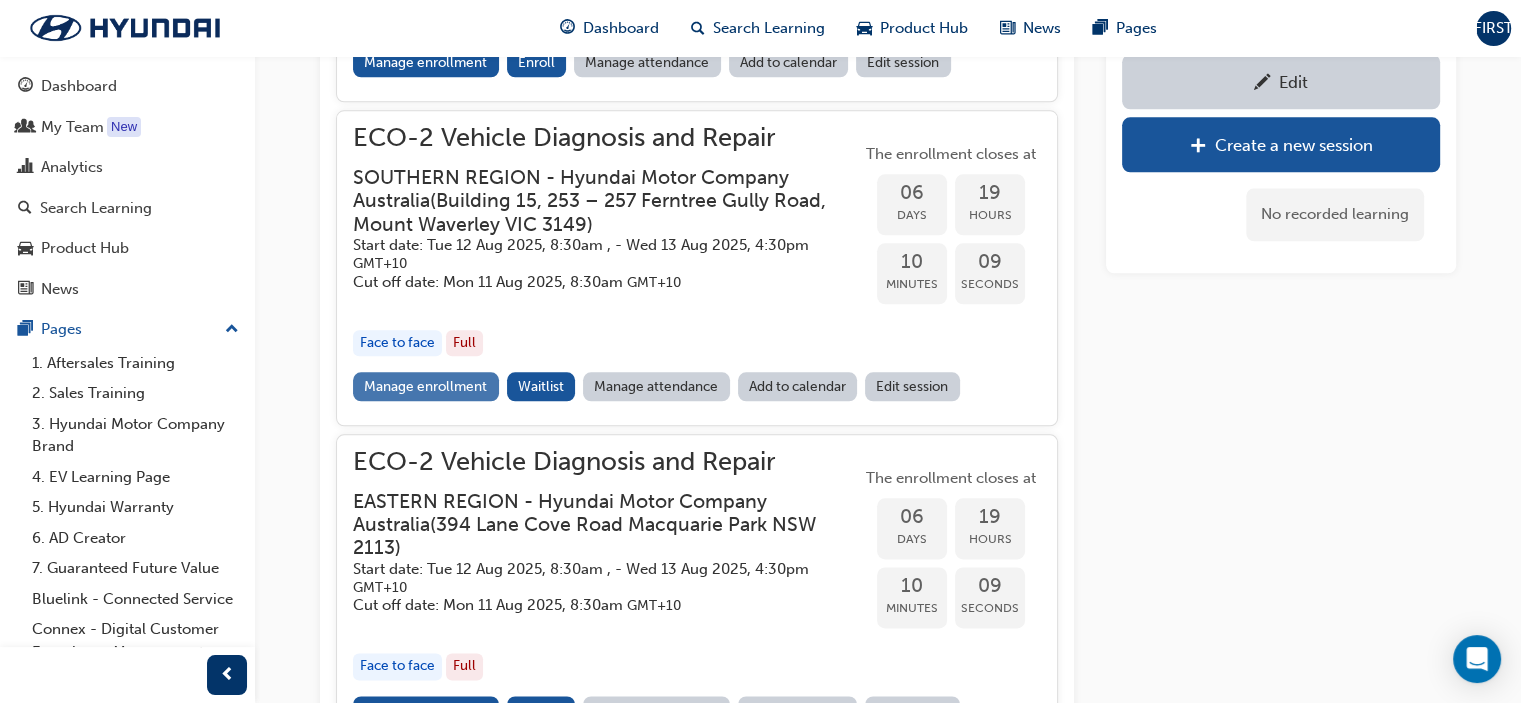 click on "Manage enrollment" at bounding box center [426, 386] 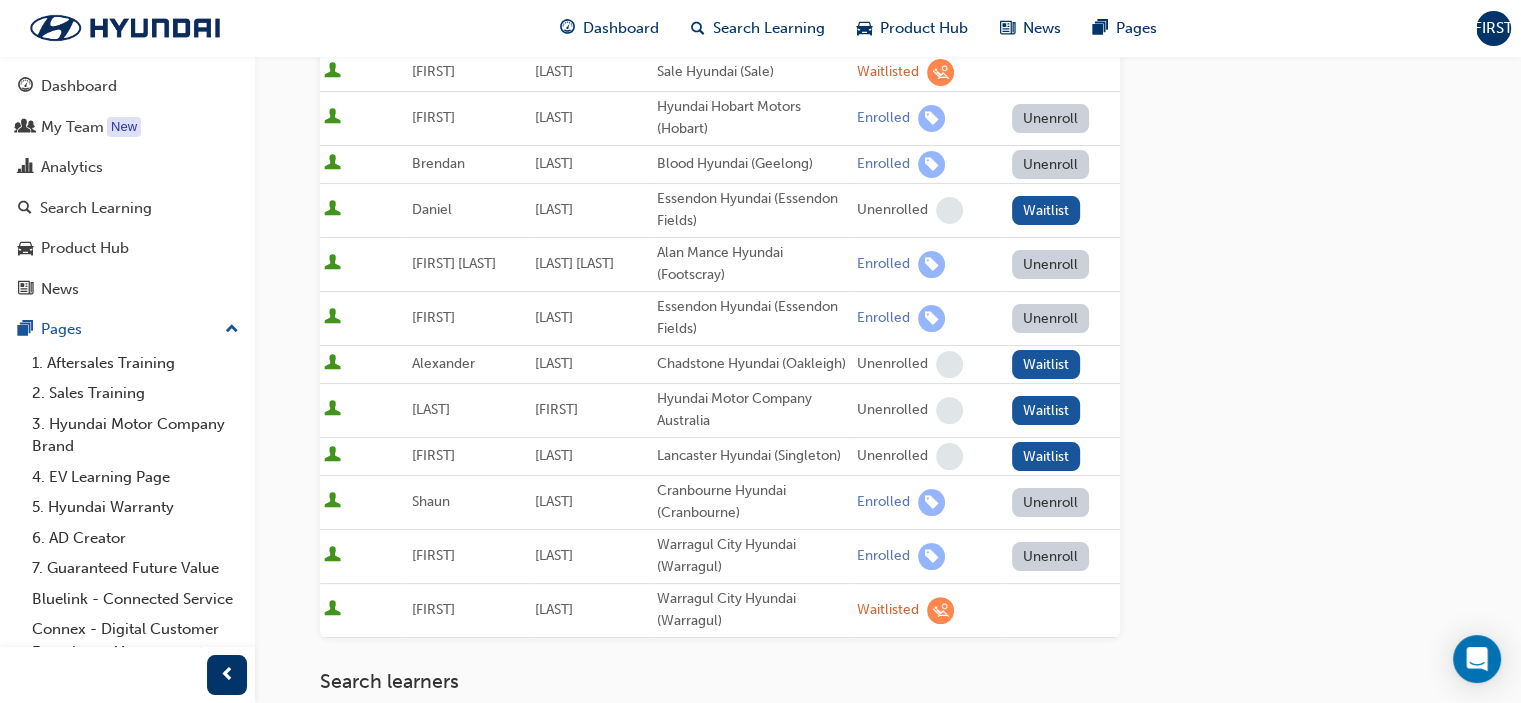 scroll, scrollTop: 400, scrollLeft: 0, axis: vertical 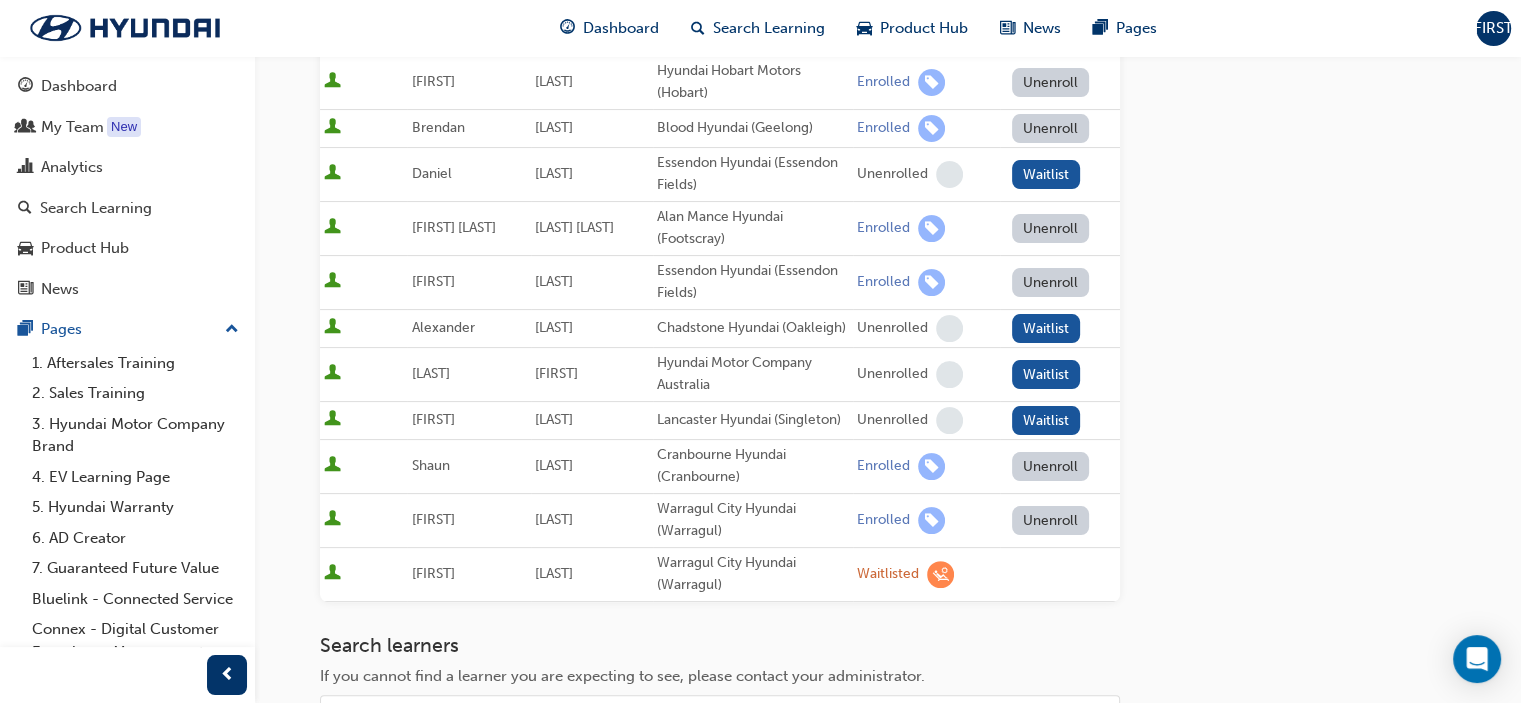 click on "Go to session detail page Manage enrollment for ECO-2 Vehicle Diagnosis and Repair Start Date :  [DAY] [DATE] [YEAR], [TIME]   - [DAY] [DATE] [YEAR], [TIME]   Australian Eastern Standard Time GMT+10 Cut Off Date :  [DAY] [DATE] [YEAR], [TIME]   Australian Eastern Standard Time GMT+10 Here you can manage your learners' enrollments in this session. Their enrollments can be changed at any time before the session is scheduled to begin. This session is full Active First Name Last Name Organisations Status Set Status [FIRST] [LAST] Sale Hyundai (Sale) Waitlisted [FIRST] [LAST] Hyundai Hobart Motors (Hobart) Enrolled Unenroll [FIRST] [LAST] Blood Hyundai (Geelong) Enrolled Unenroll [FIRST] [LAST] Essendon Hyundai (Essendon Fields) Unenrolled Waitlist [FIRST] [LAST] [LAST] [LAST] Alan Mance Hyundai (Footscray) Enrolled Unenroll [FIRST] [LAST] Essendon Hyundai (Essendon Fields) Enrolled Unenroll [FIRST] [LAST] Chadstone Hyundai  (Oakleigh) Unenrolled Waitlist [LAST] [FIRST] Hyundai Motor Company Australia Unenrolled [FIRST]" at bounding box center (888, 292) 